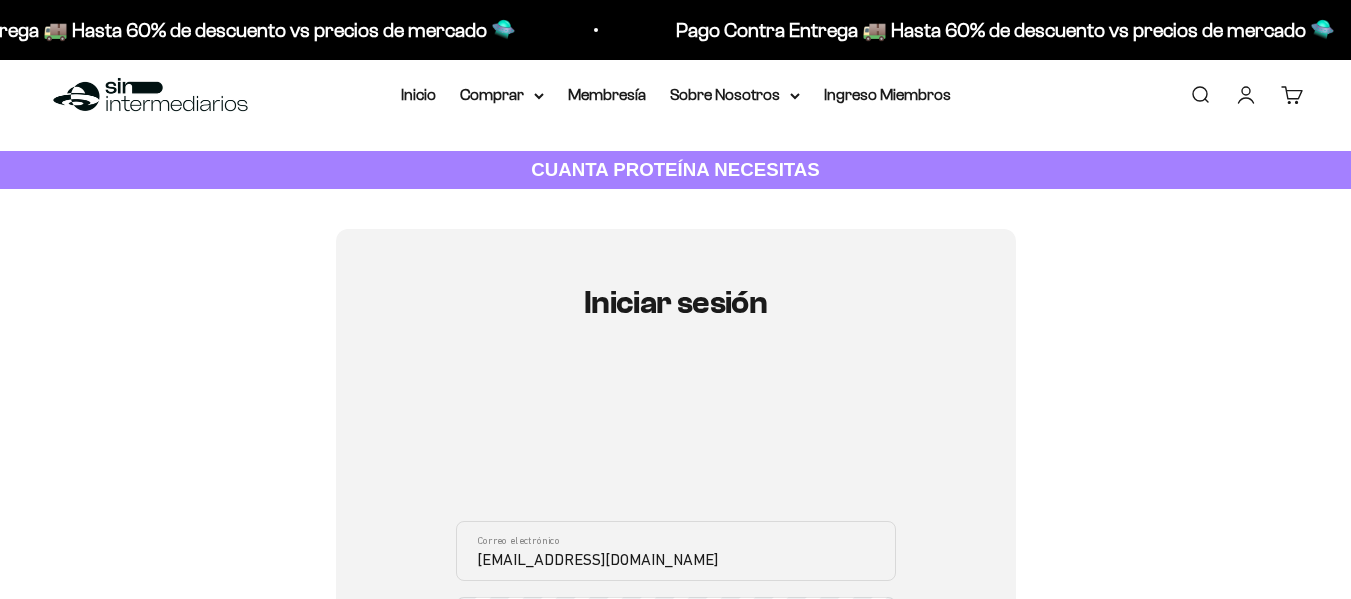 scroll, scrollTop: 220, scrollLeft: 0, axis: vertical 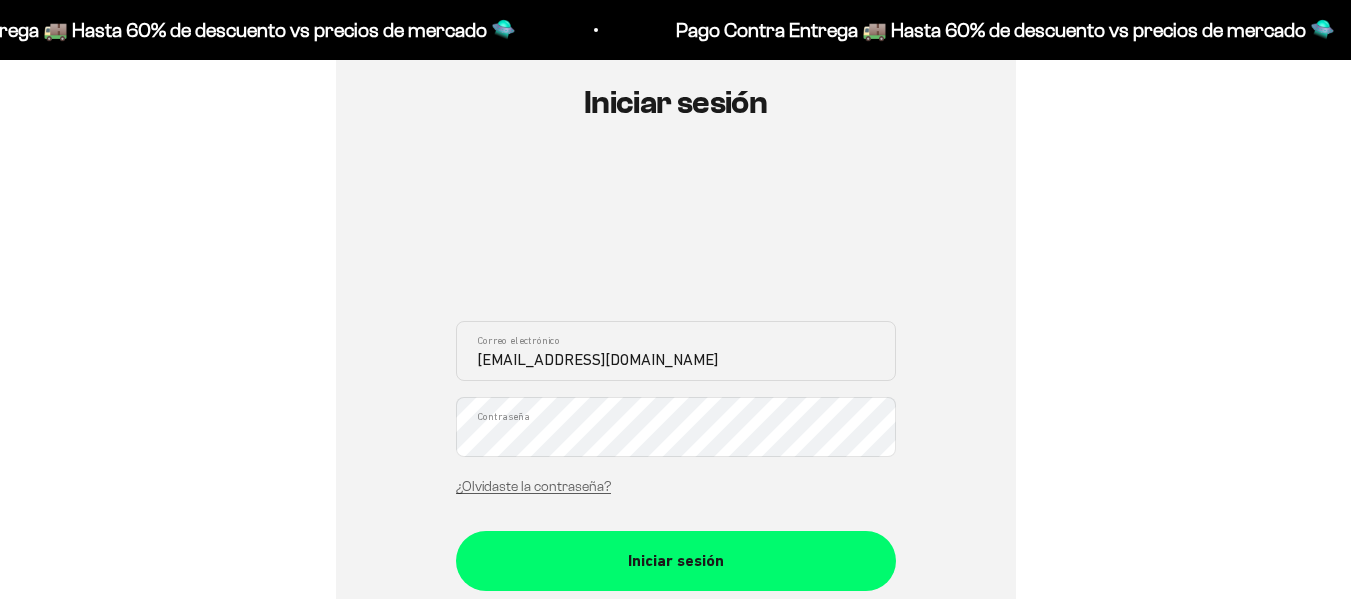 type on "[EMAIL_ADDRESS][DOMAIN_NAME]" 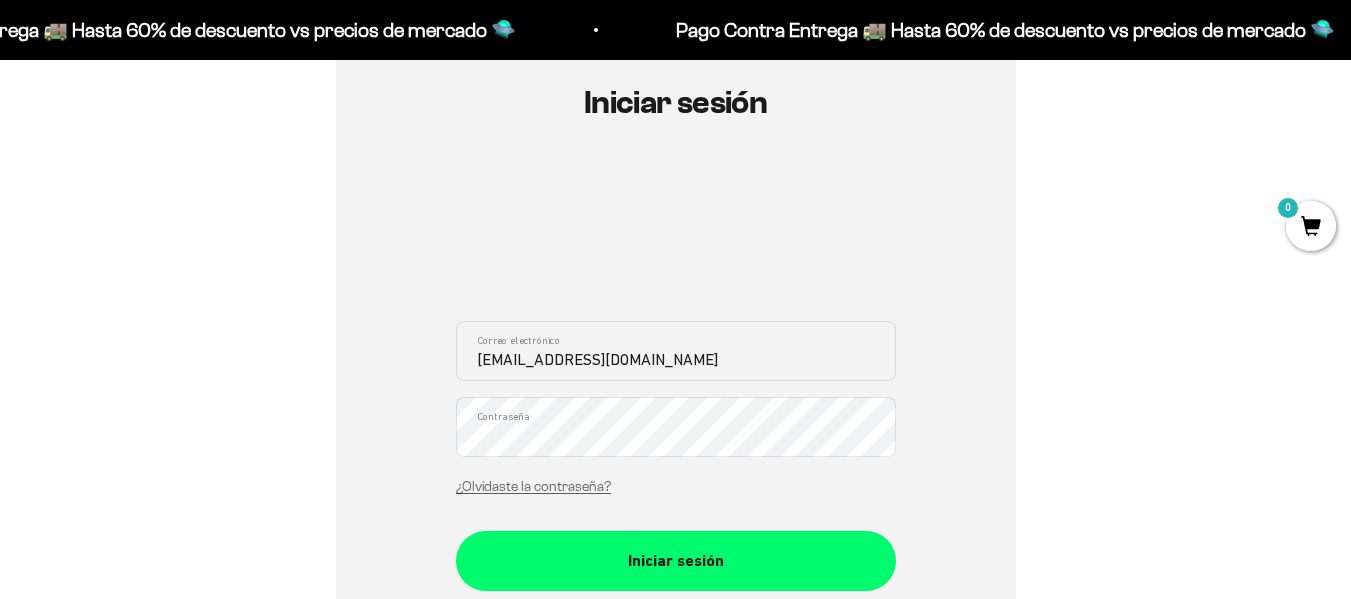 click on "Iniciar sesión" at bounding box center [676, 561] 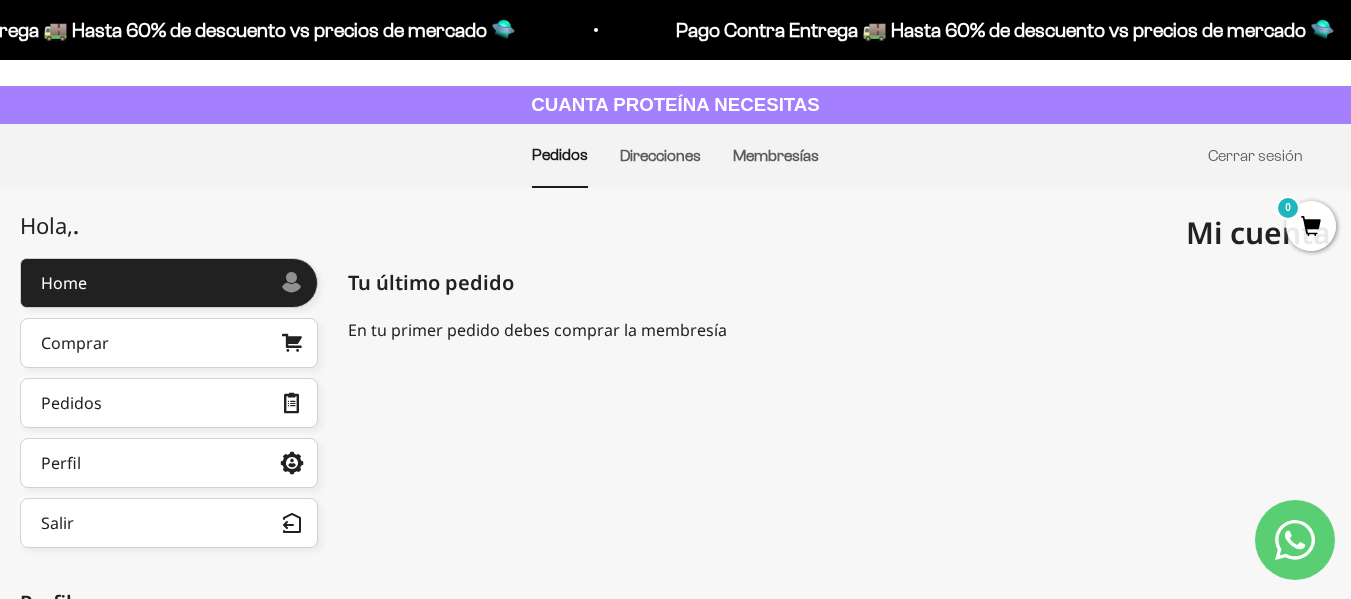 scroll, scrollTop: 0, scrollLeft: 0, axis: both 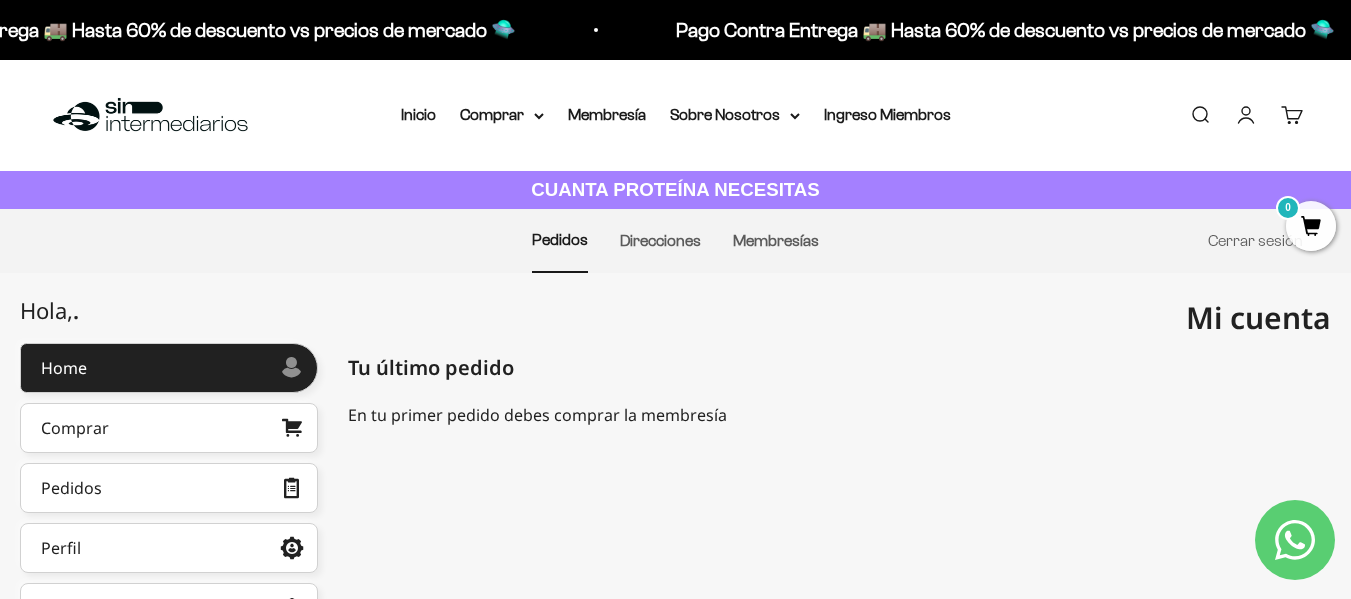 click on "0" at bounding box center [1311, 226] 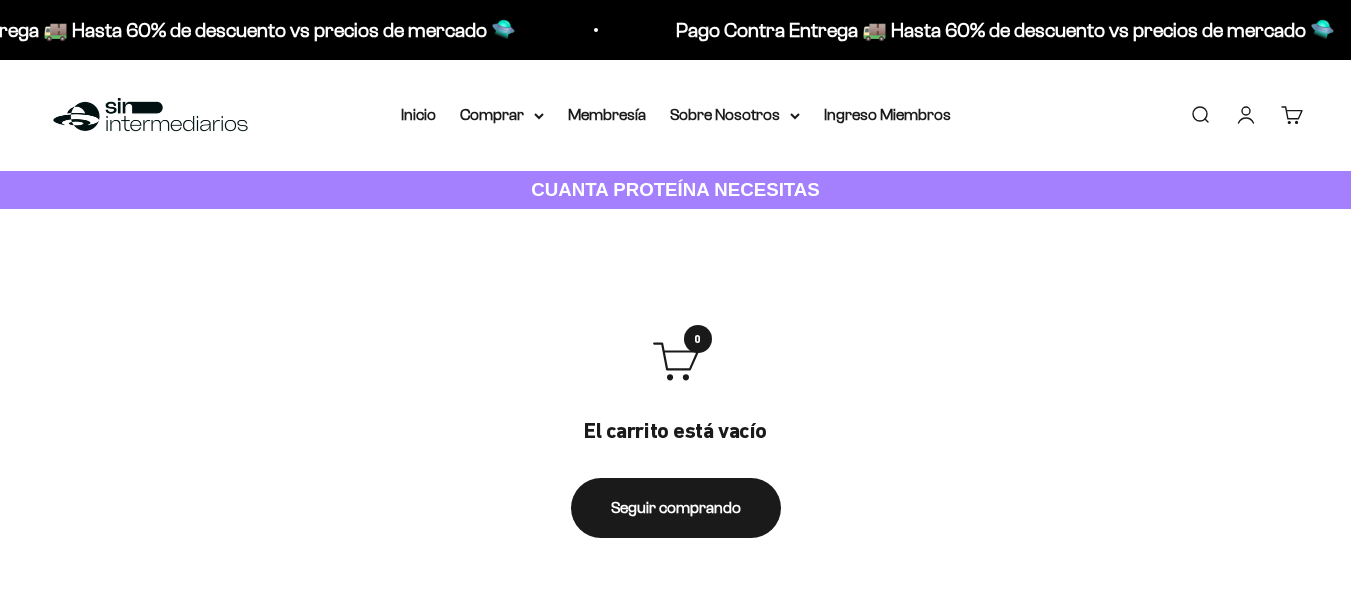 scroll, scrollTop: 0, scrollLeft: 0, axis: both 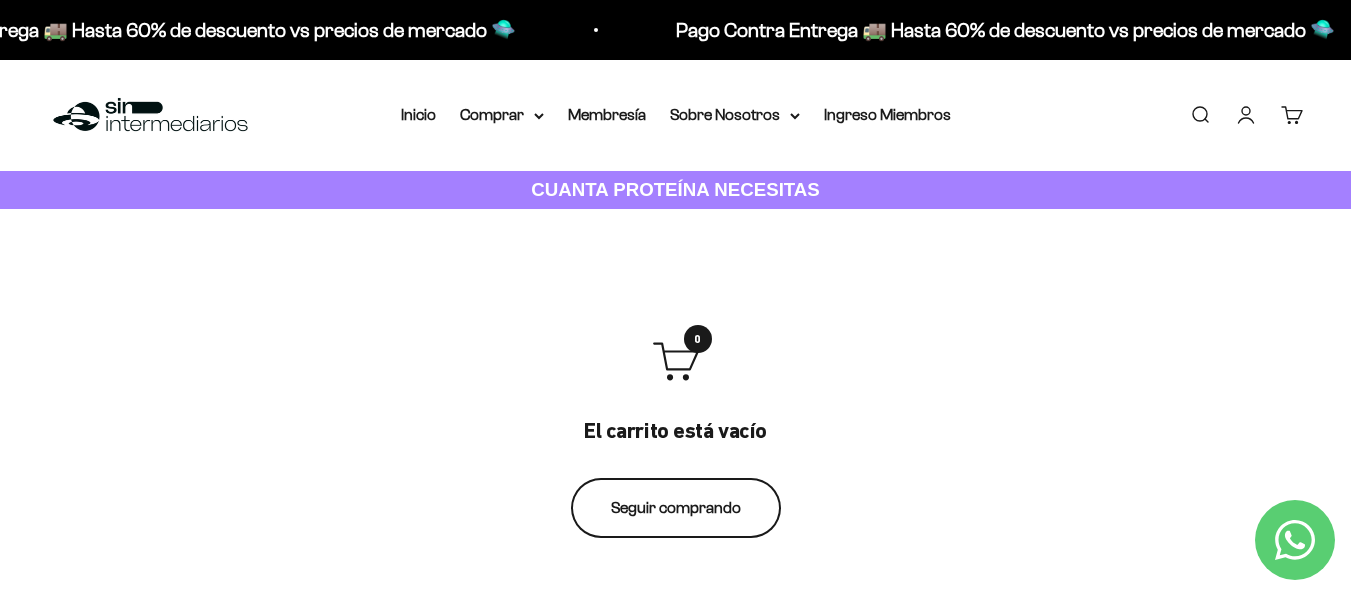 click on "Seguir comprando" at bounding box center [676, 508] 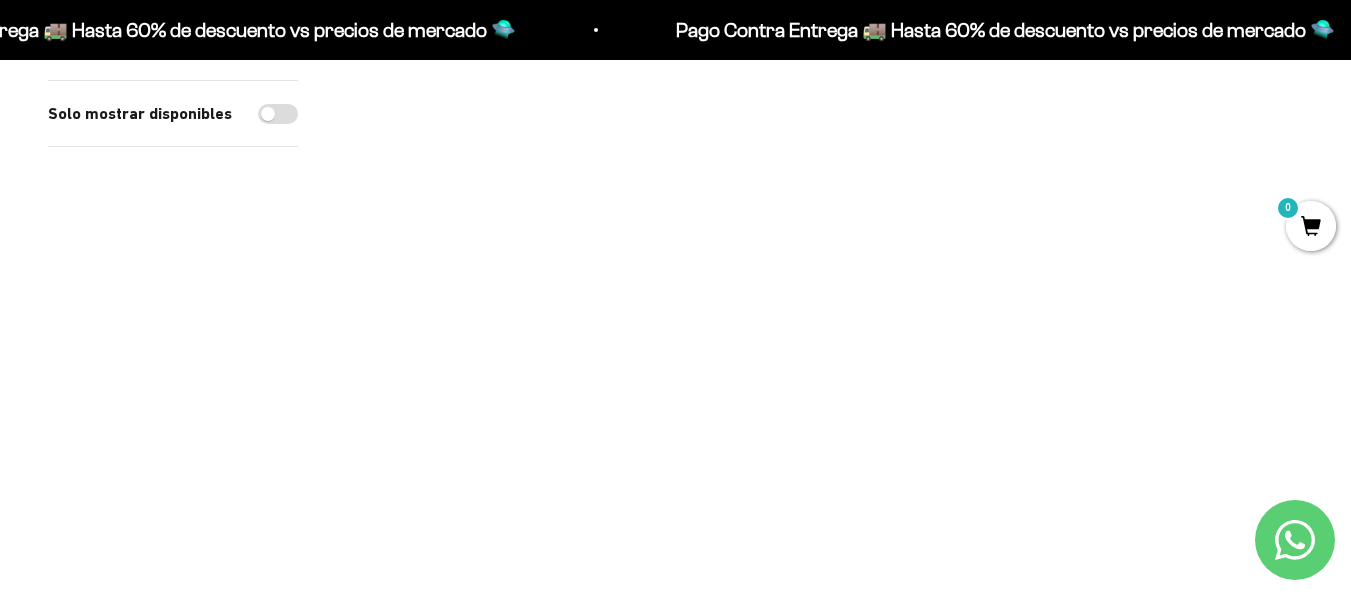 scroll, scrollTop: 2126, scrollLeft: 0, axis: vertical 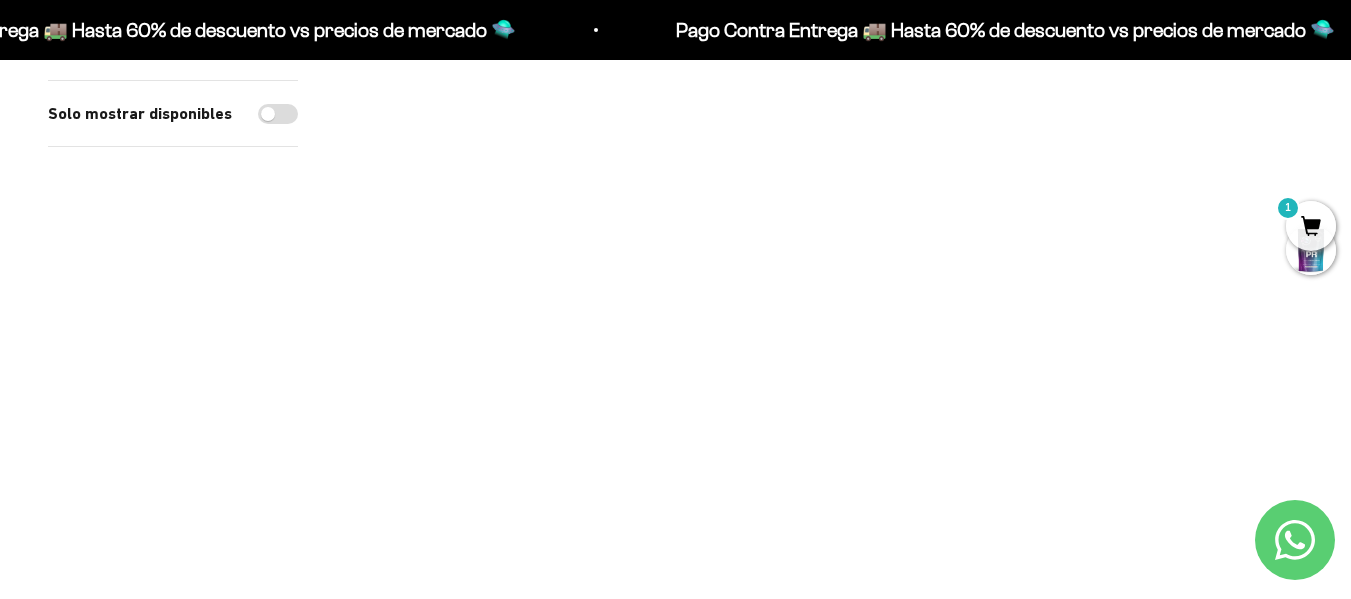 click at bounding box center [1151, 194] 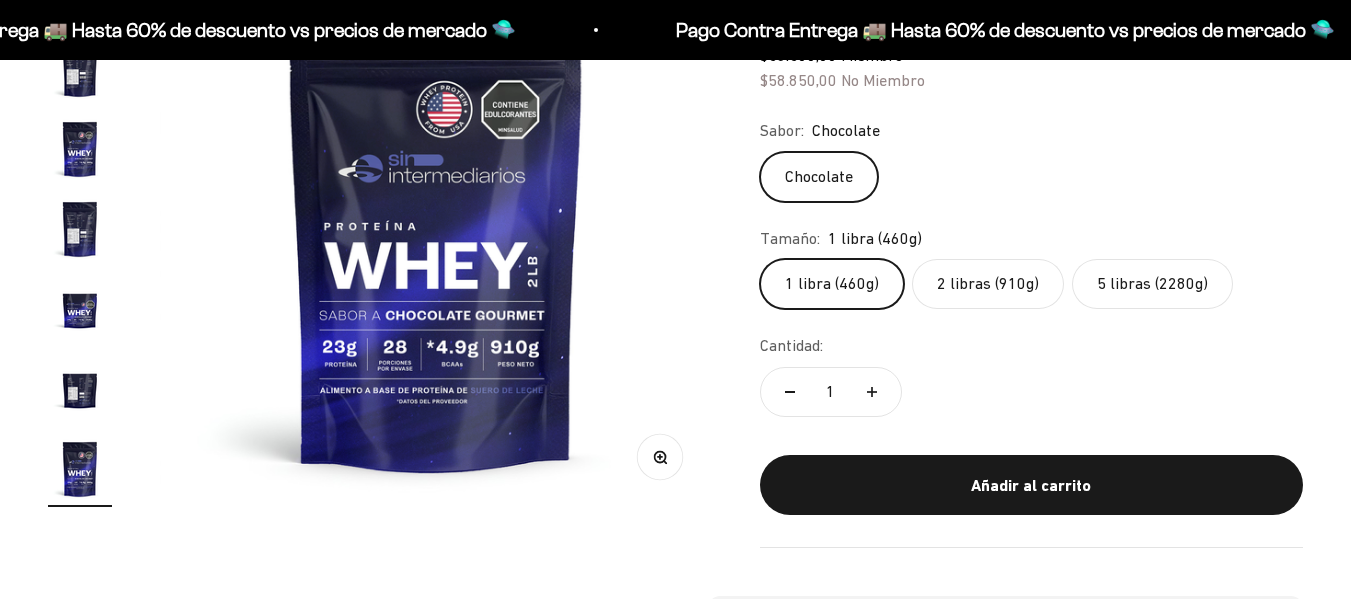 scroll, scrollTop: 399, scrollLeft: 0, axis: vertical 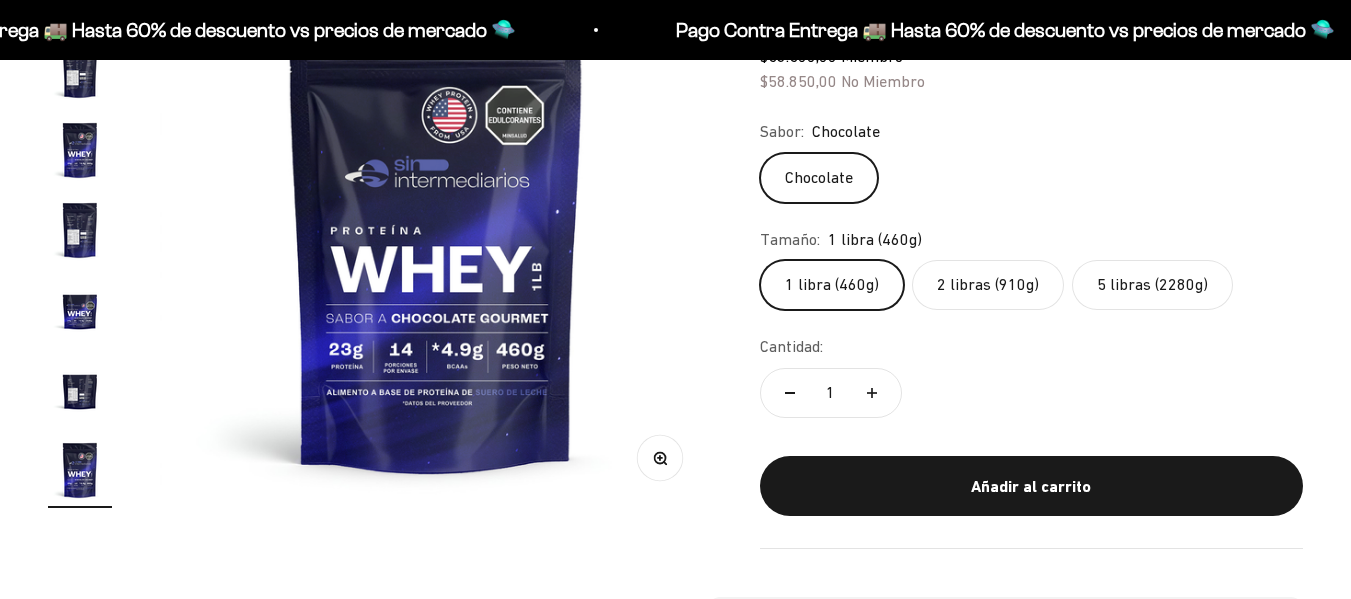 click on "5 libras (2280g)" 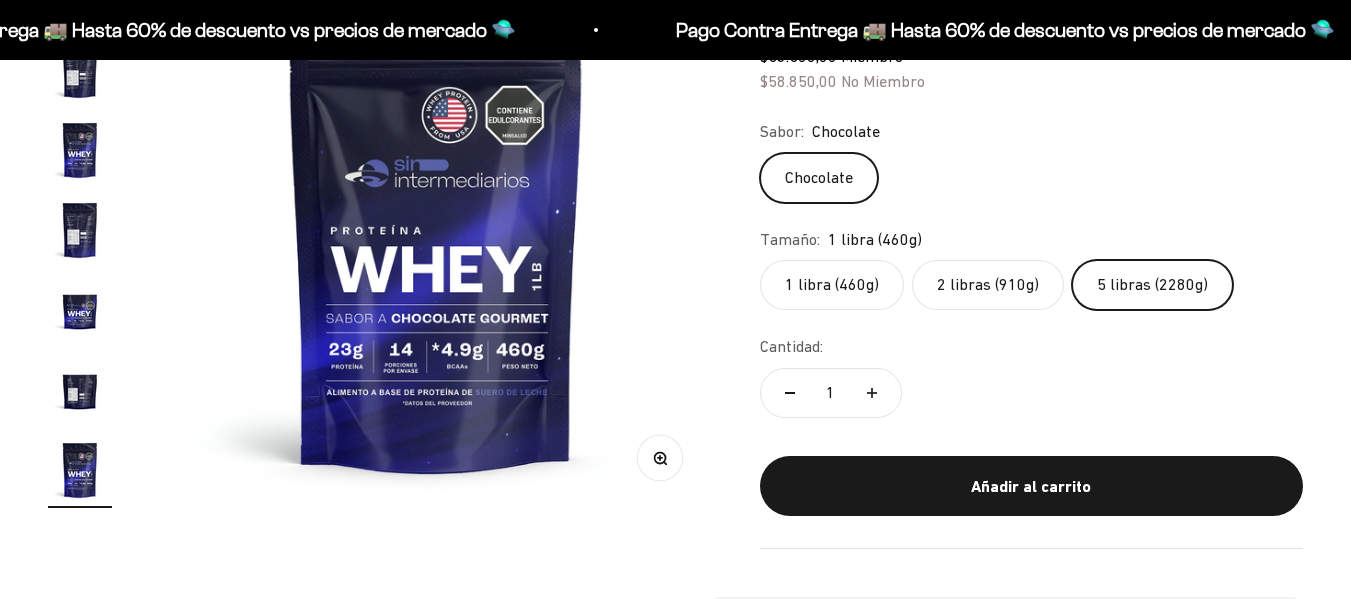 scroll, scrollTop: 0, scrollLeft: 2255, axis: horizontal 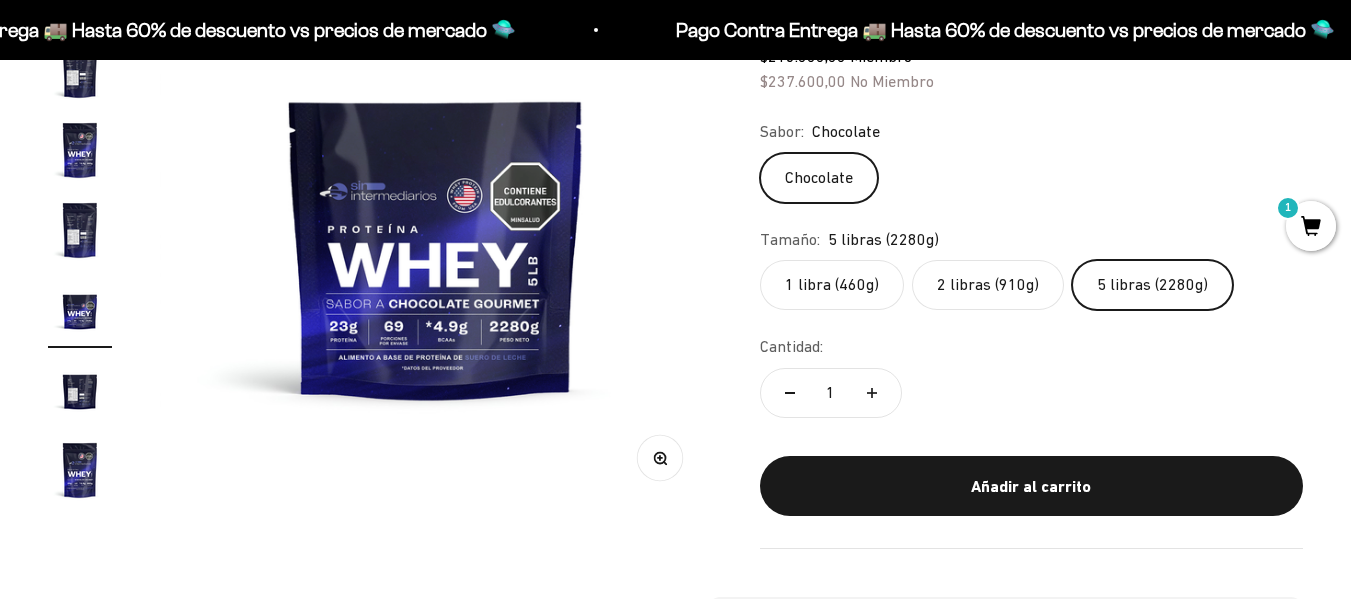 click on "1" at bounding box center [1311, 226] 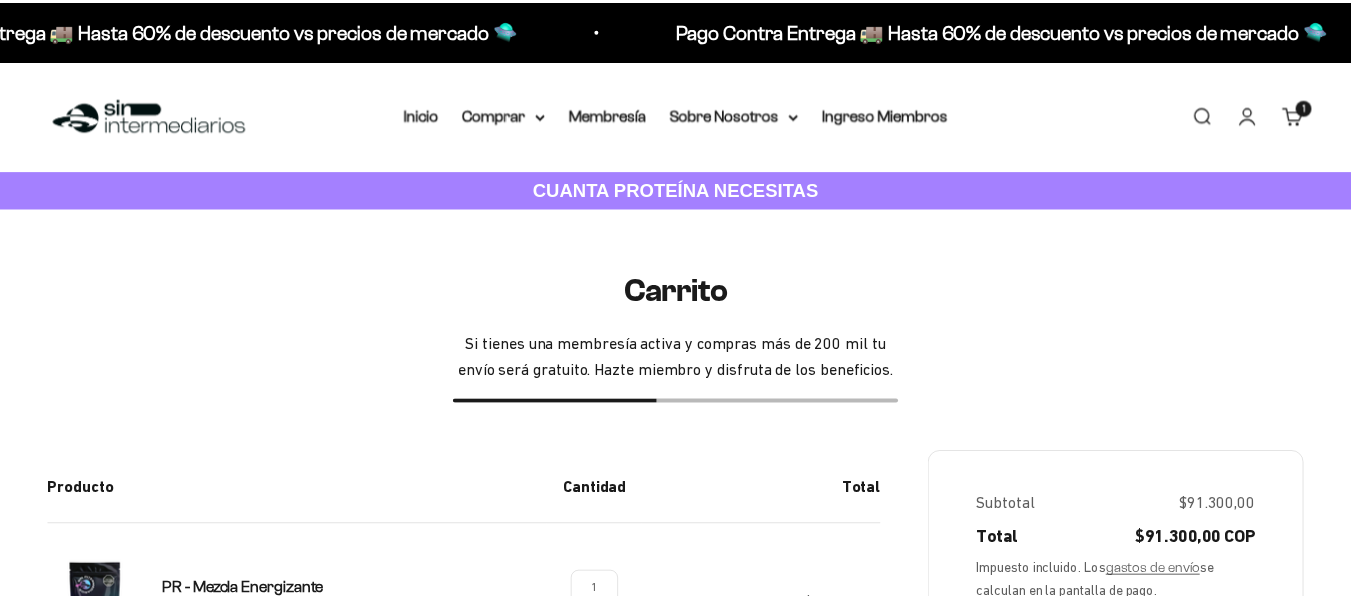 scroll, scrollTop: 0, scrollLeft: 0, axis: both 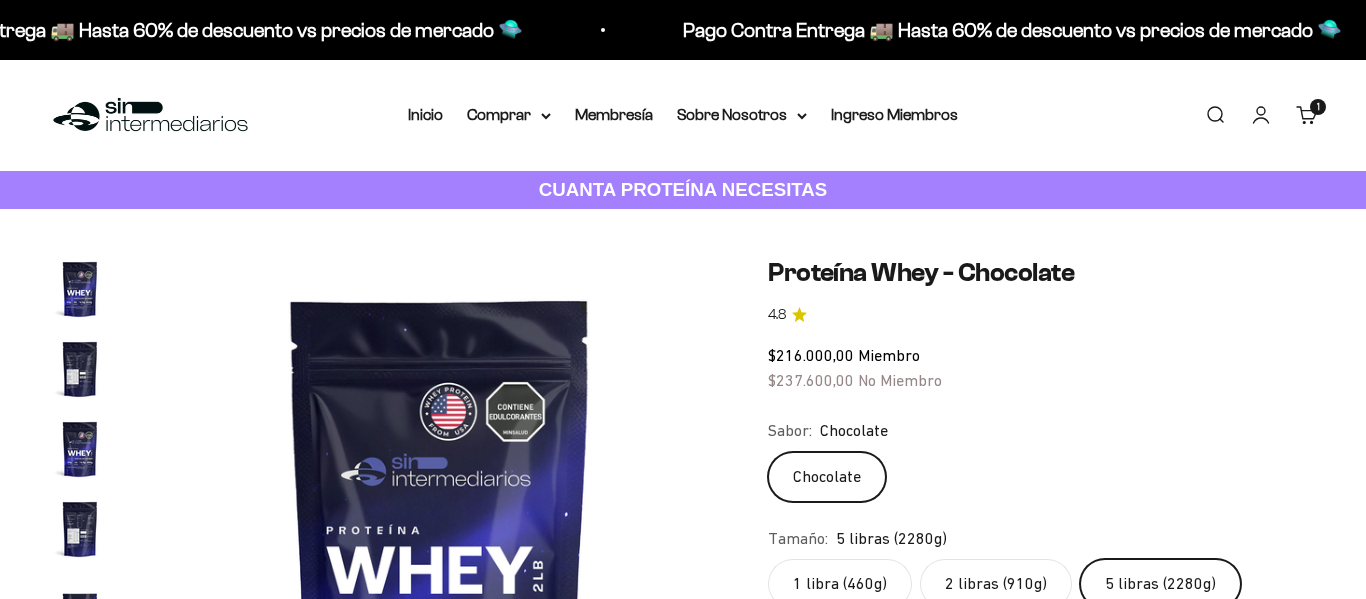 click on "Añadir al carrito" at bounding box center (1043, 786) 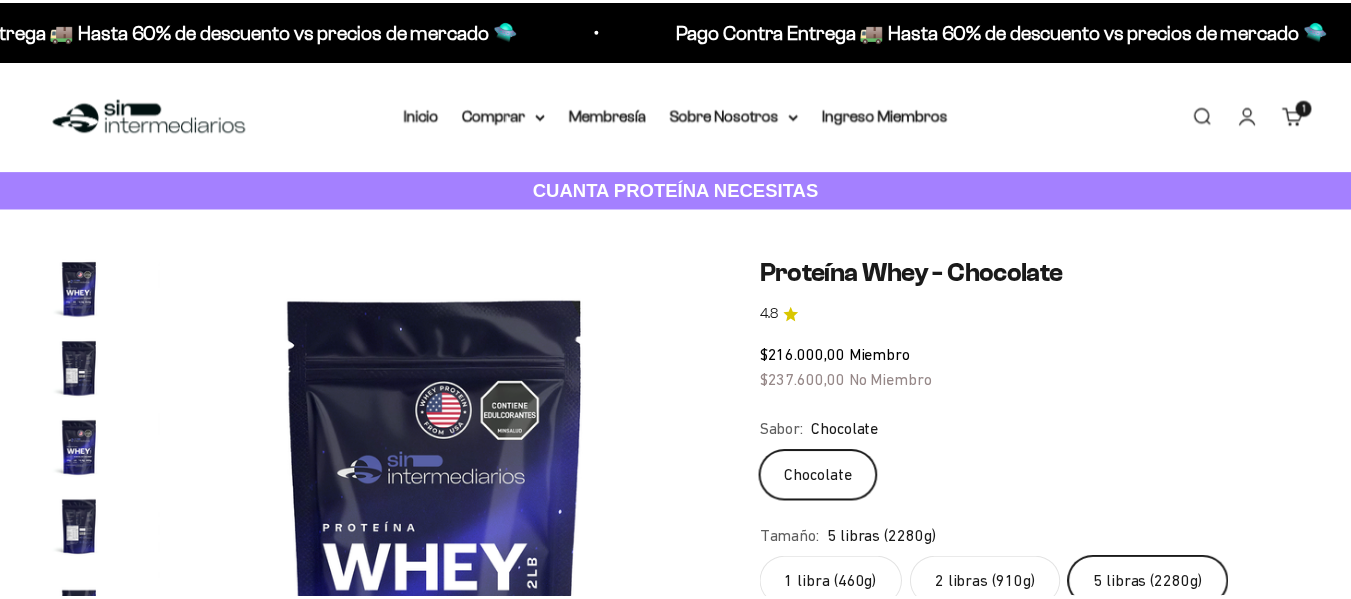 scroll, scrollTop: 298, scrollLeft: 0, axis: vertical 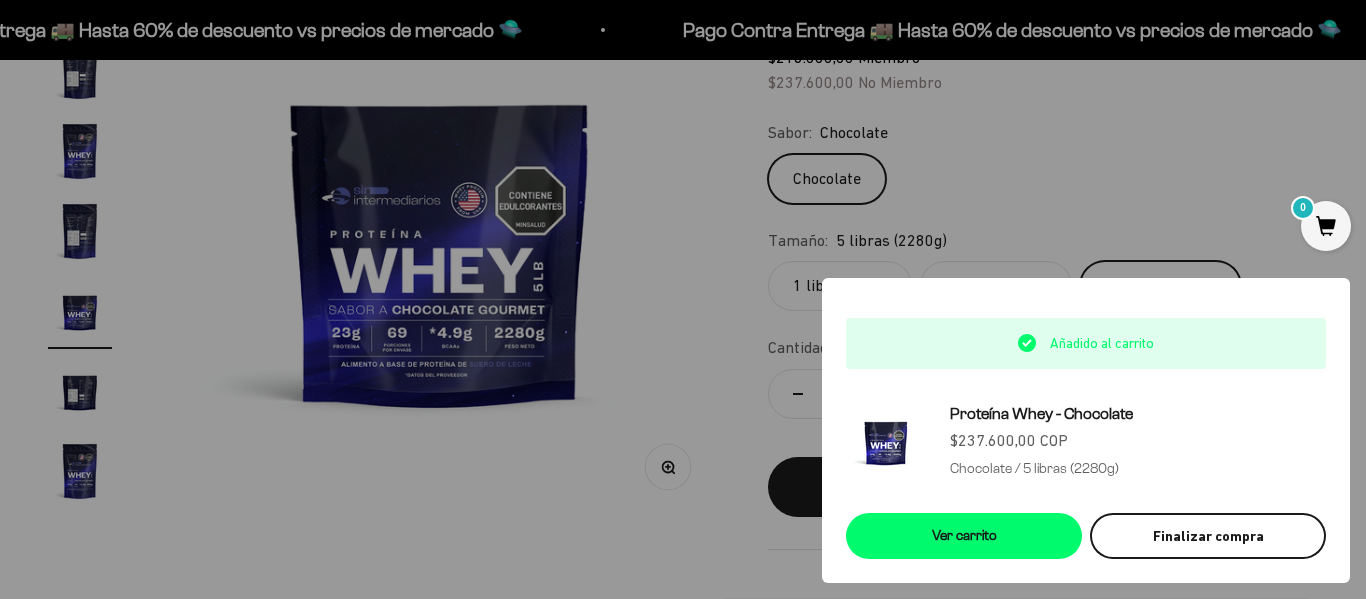 click on "Finalizar compra" at bounding box center [1208, 536] 